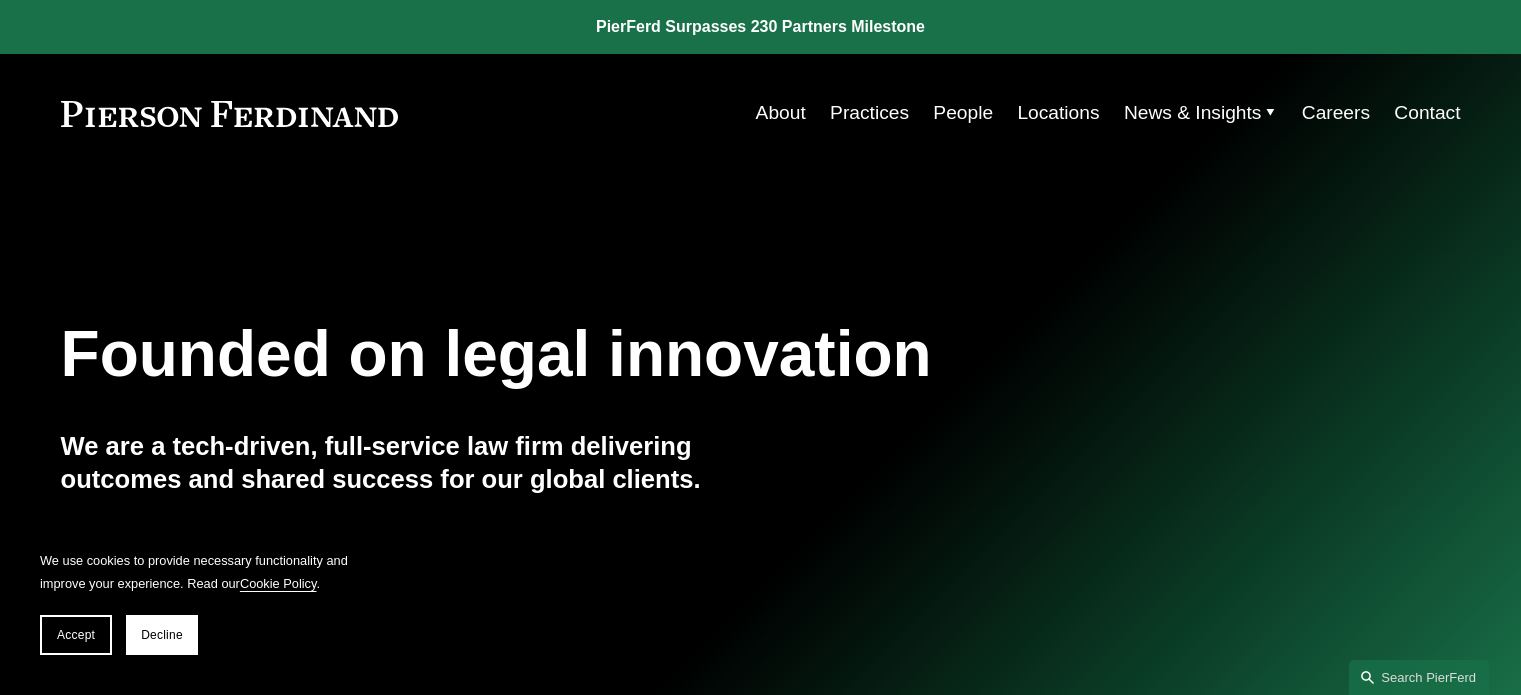 scroll, scrollTop: 0, scrollLeft: 0, axis: both 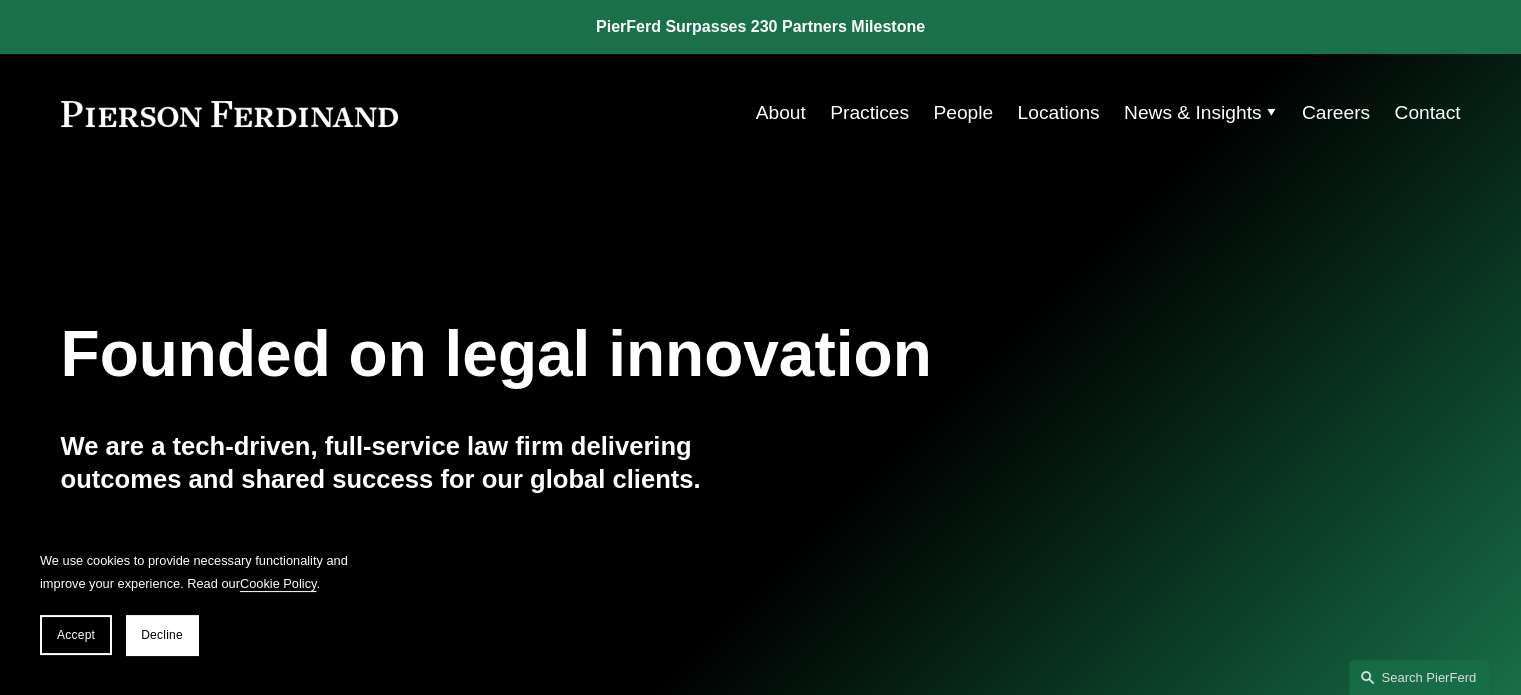 click on "People" at bounding box center [963, 113] 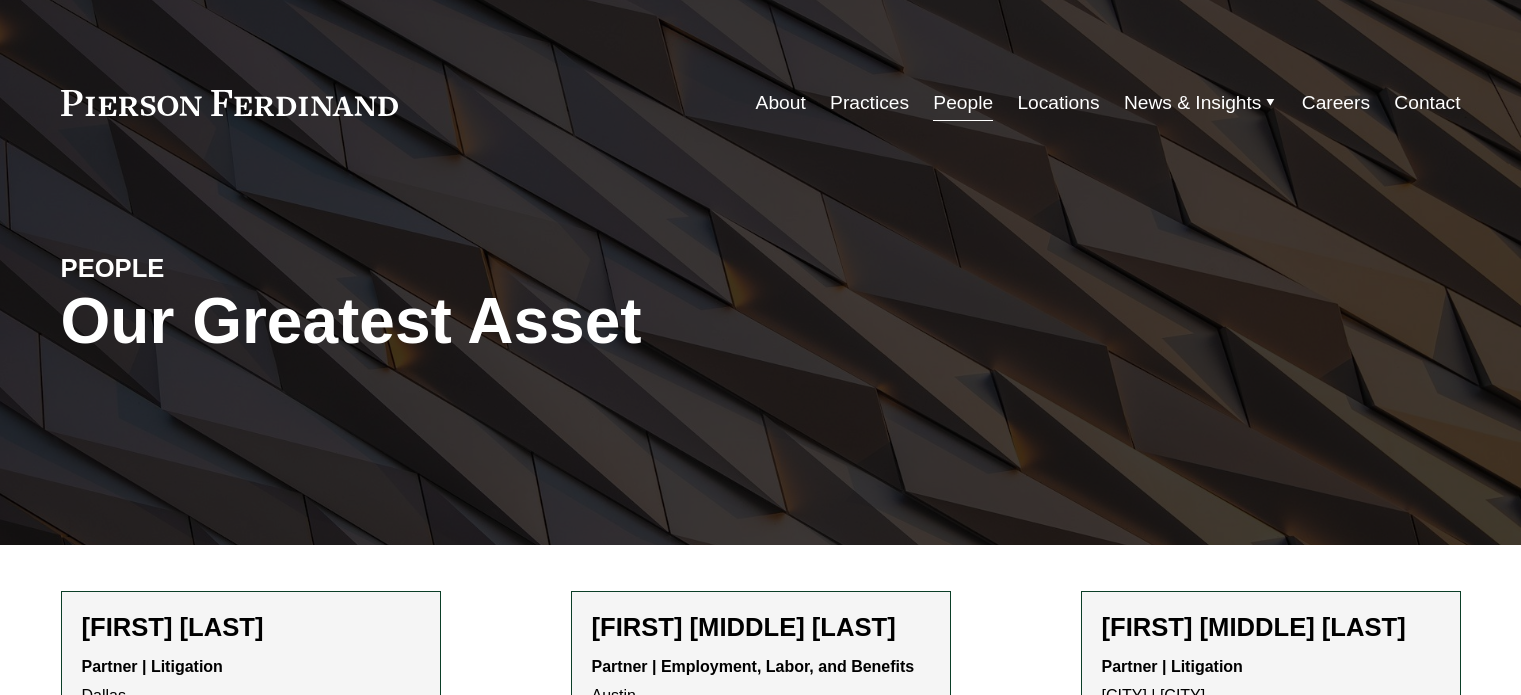 scroll, scrollTop: 0, scrollLeft: 0, axis: both 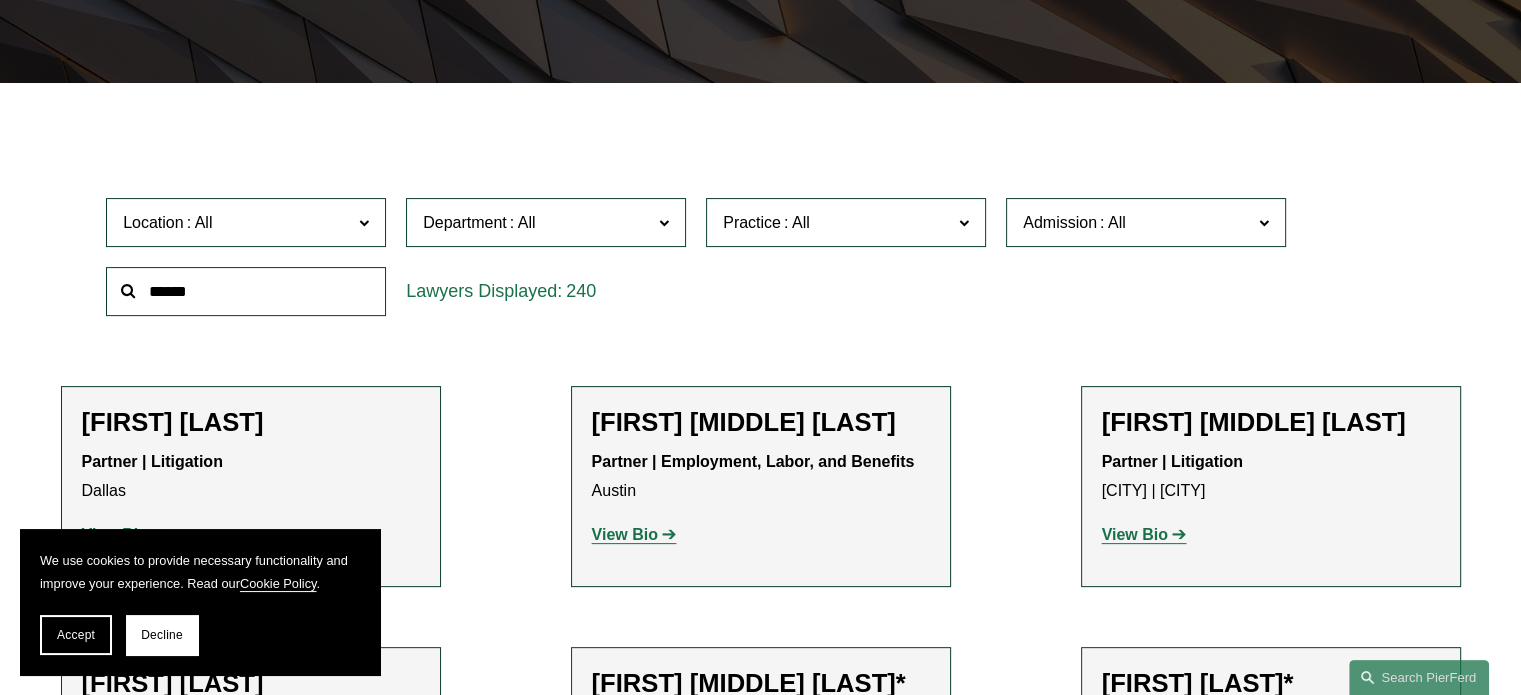 click 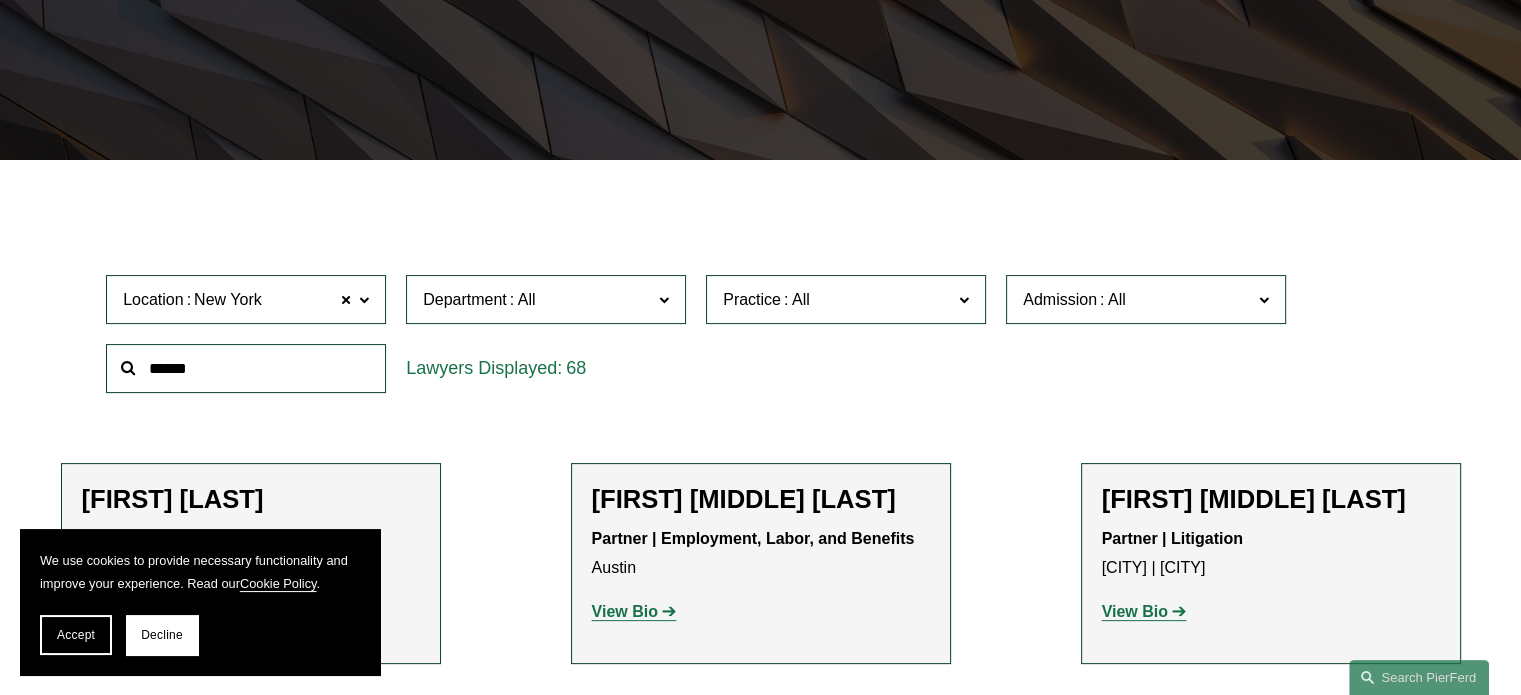 scroll, scrollTop: 370, scrollLeft: 0, axis: vertical 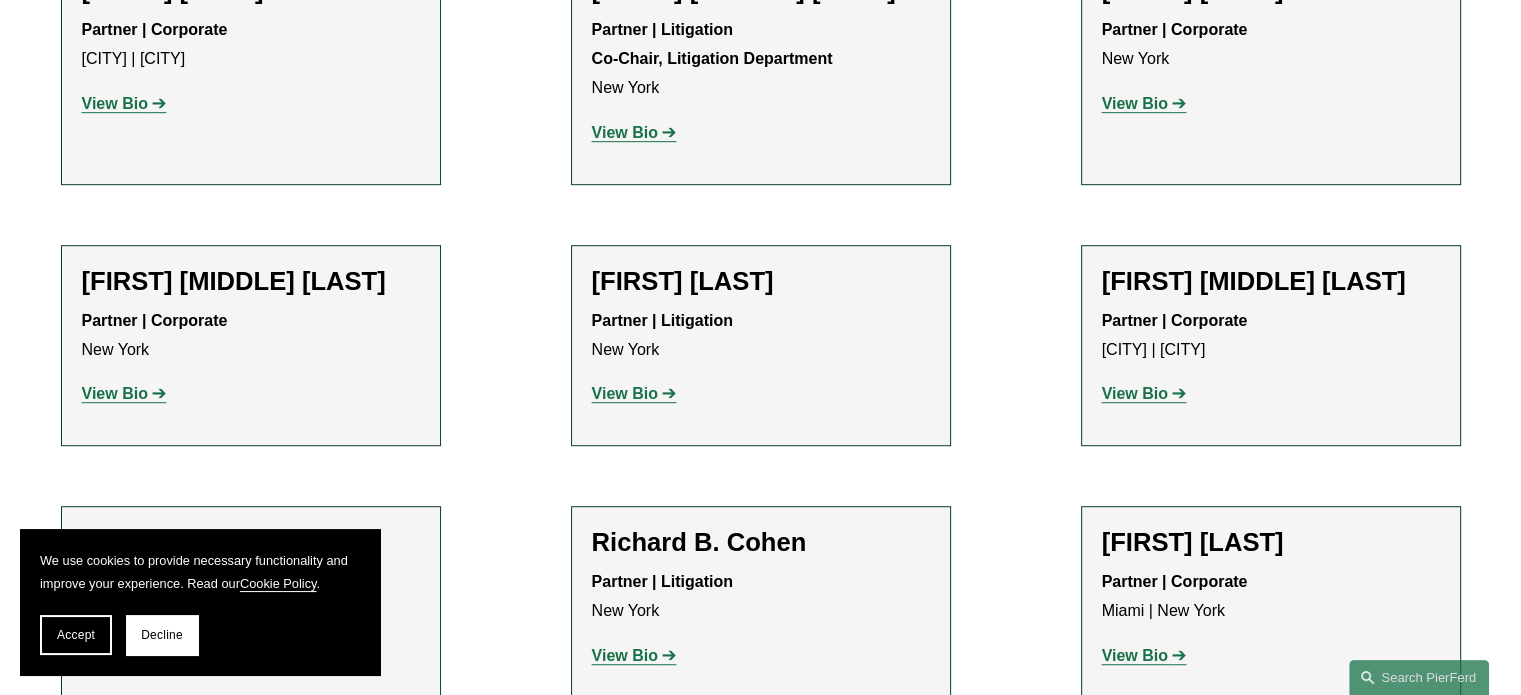click on "View Bio" 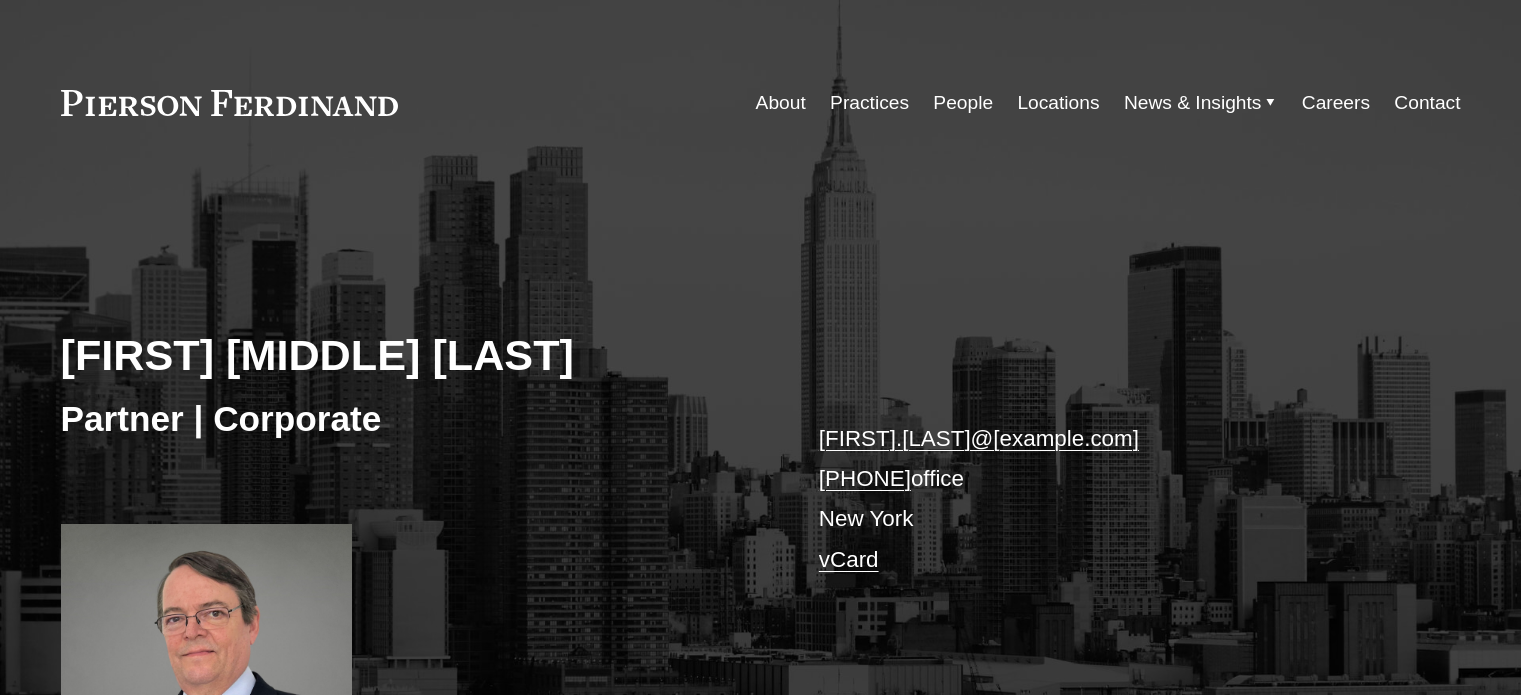 scroll, scrollTop: 0, scrollLeft: 0, axis: both 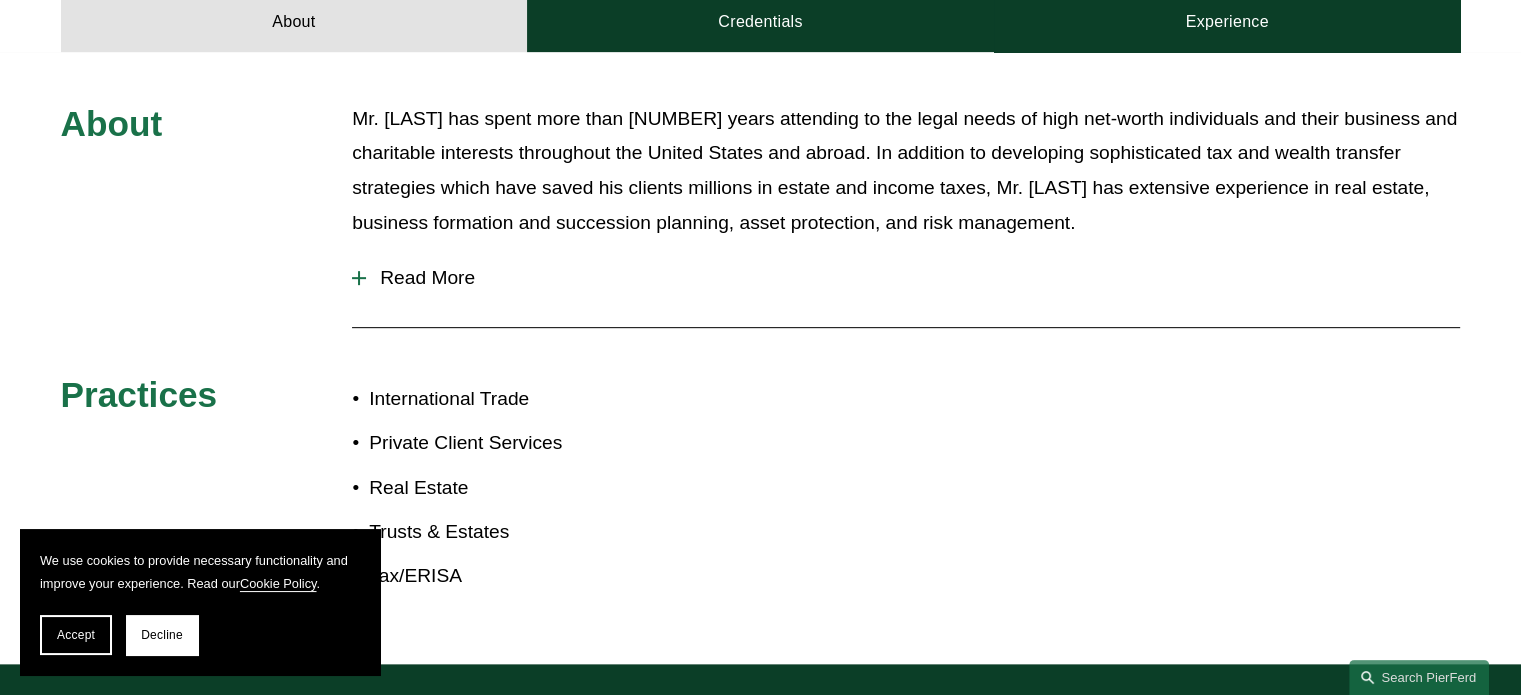 click at bounding box center (359, 278) 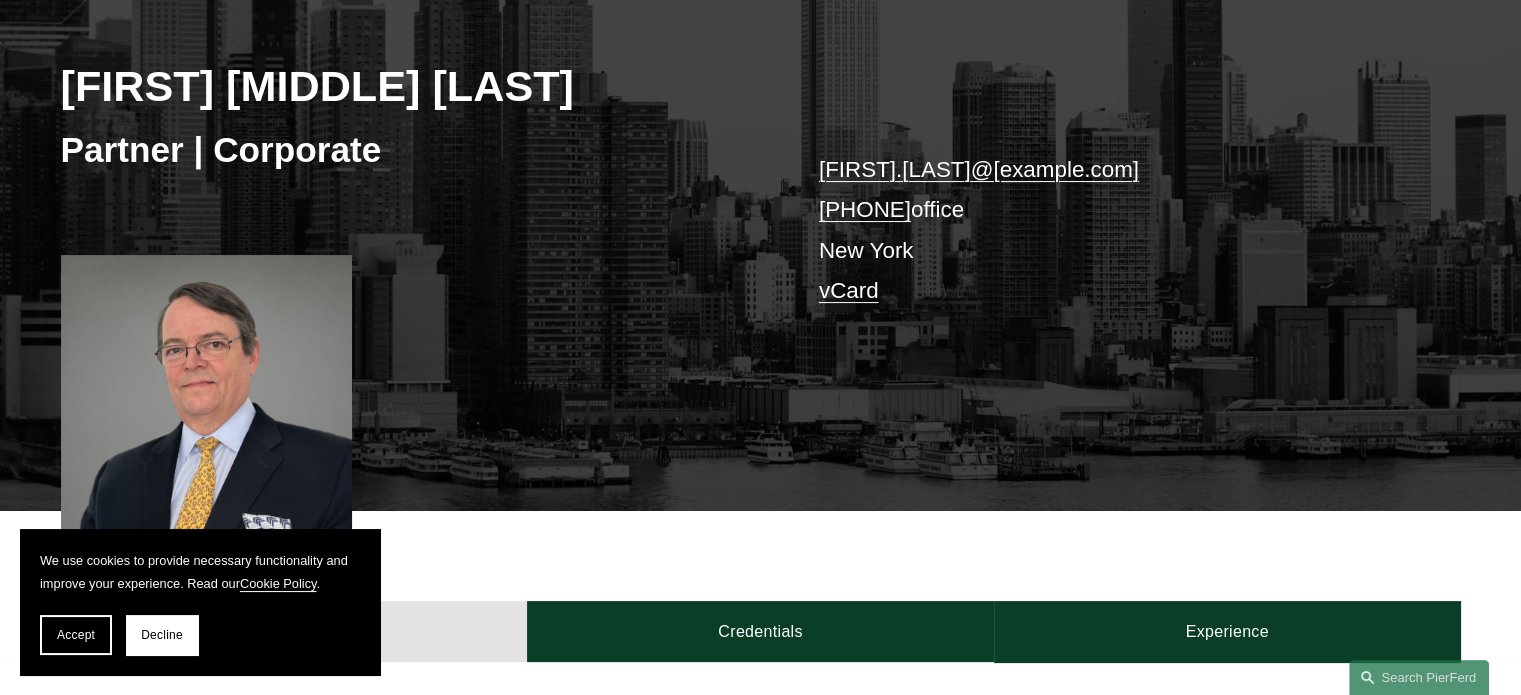 scroll, scrollTop: 0, scrollLeft: 0, axis: both 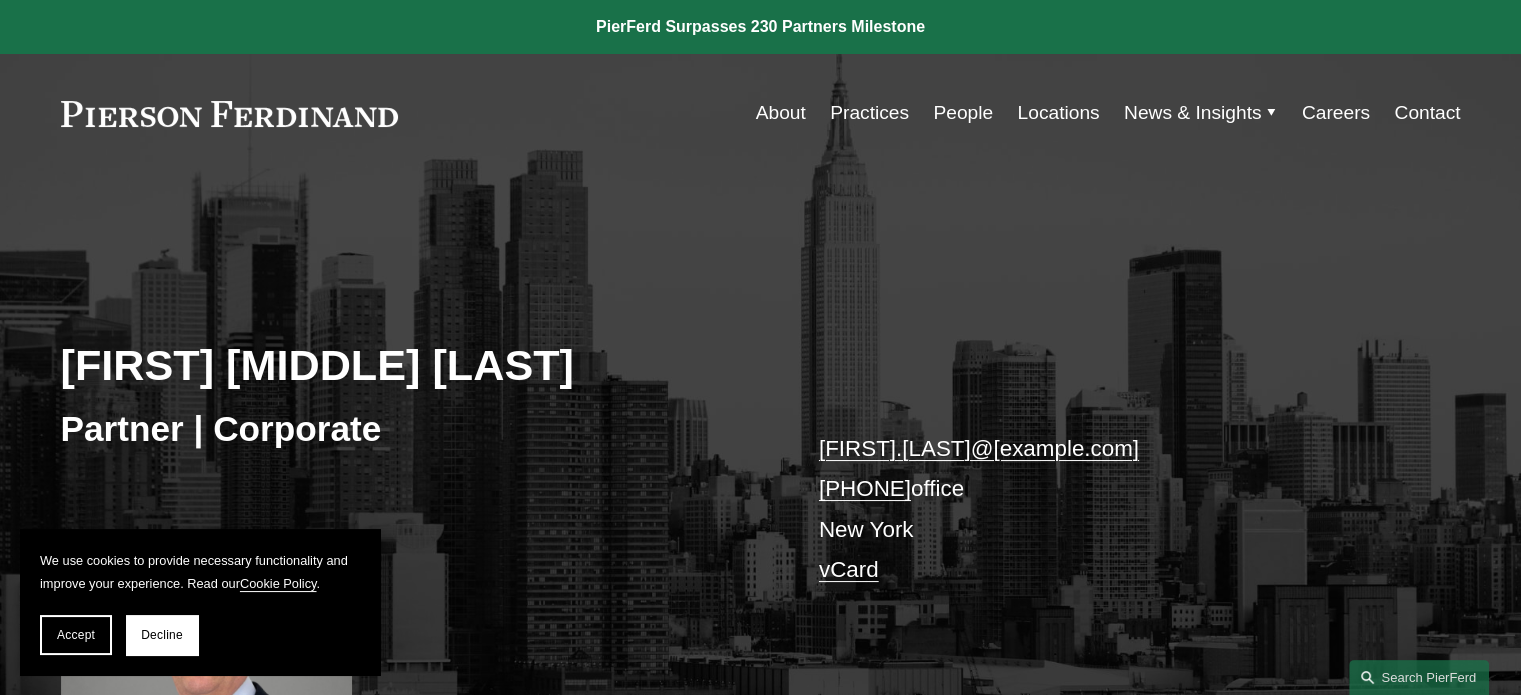 click at bounding box center (760, 27) 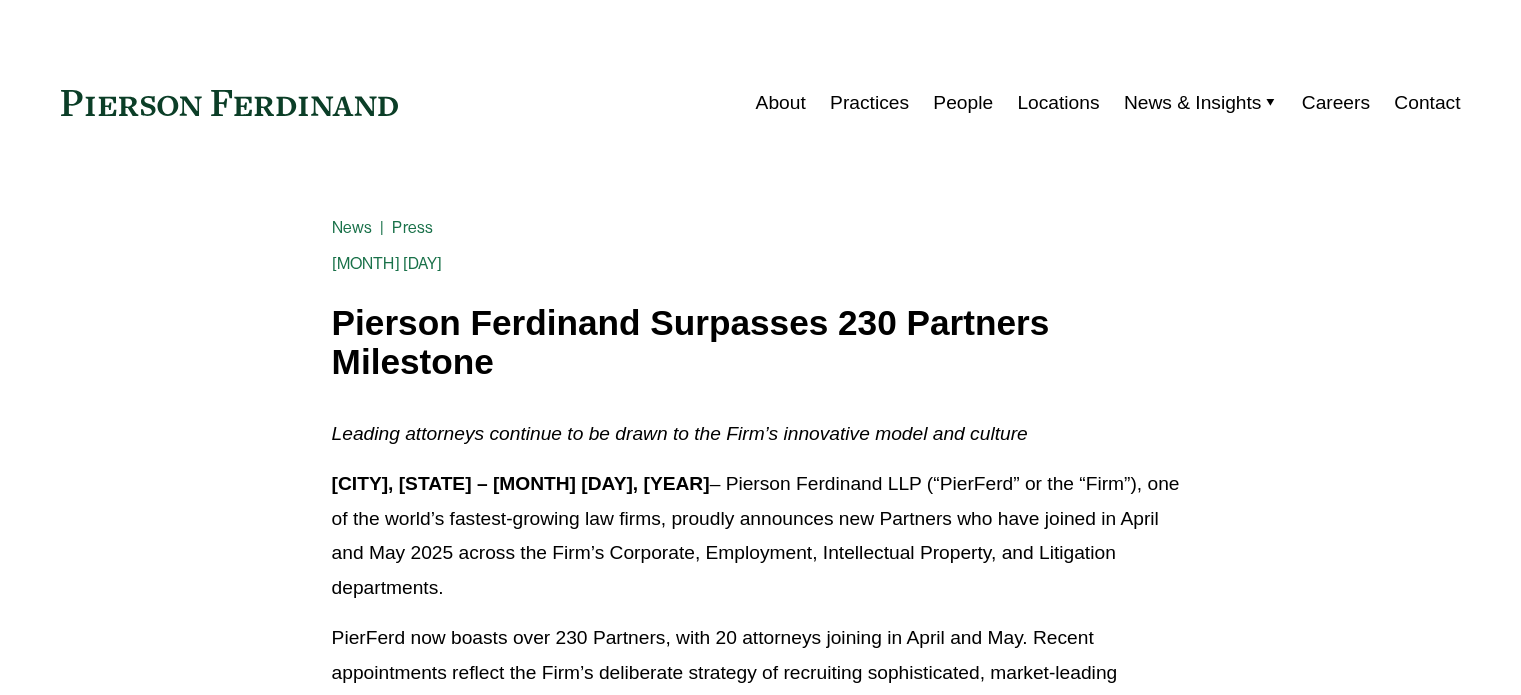 scroll, scrollTop: 0, scrollLeft: 0, axis: both 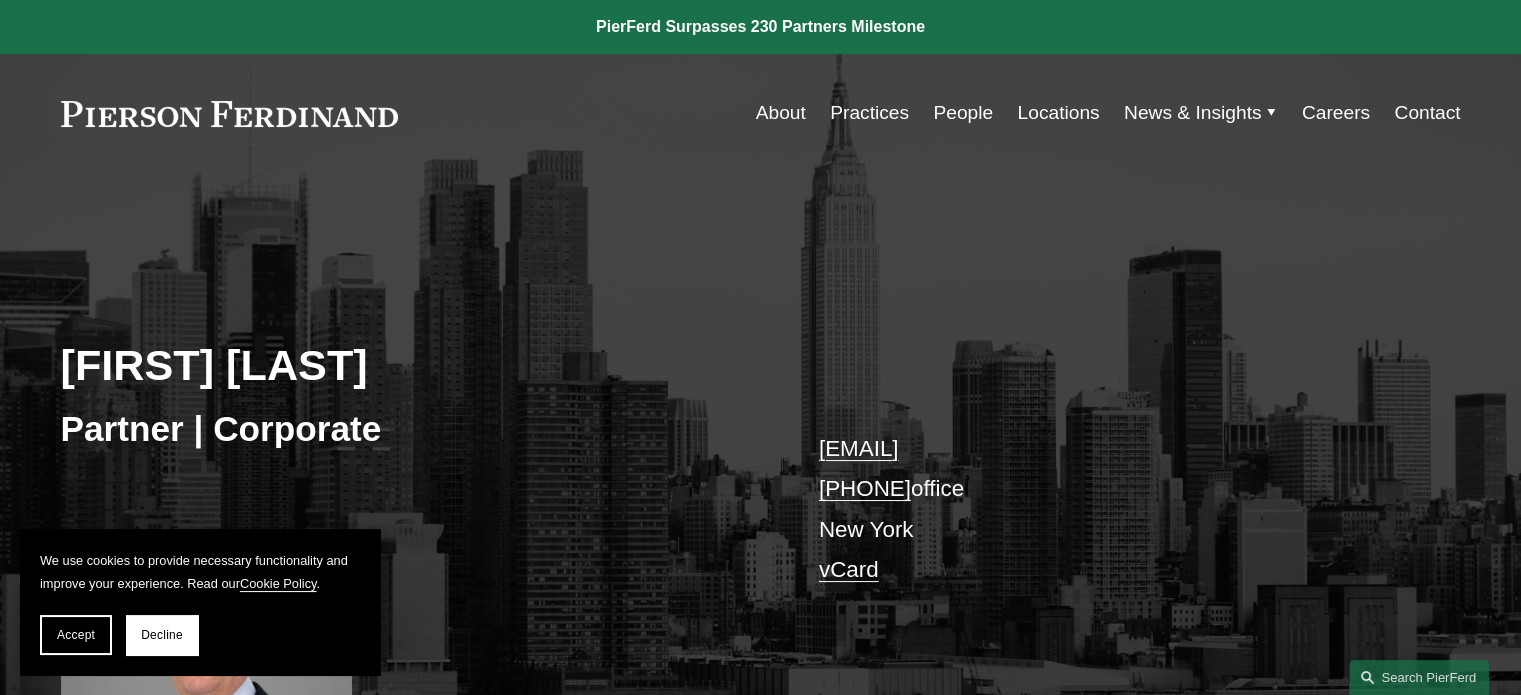 click on "Practices" at bounding box center (869, 113) 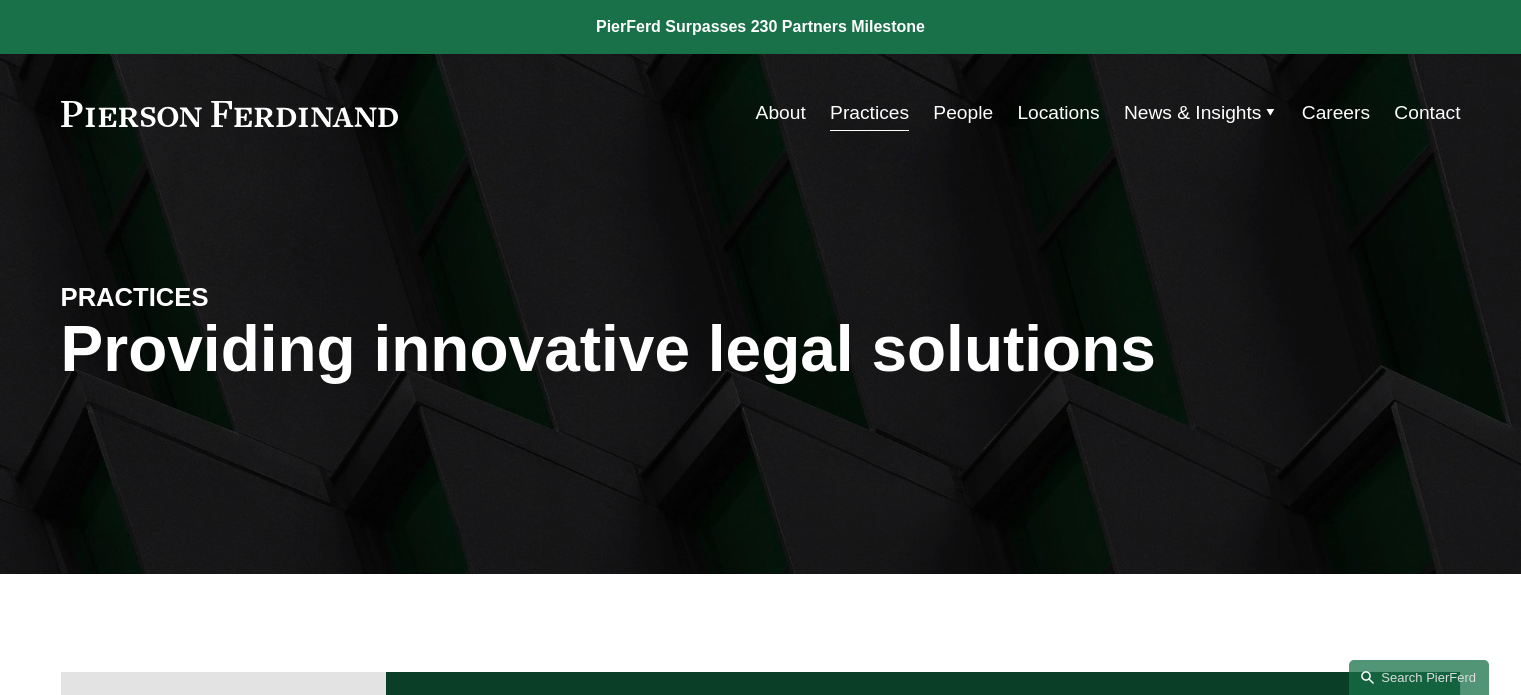 scroll, scrollTop: 0, scrollLeft: 0, axis: both 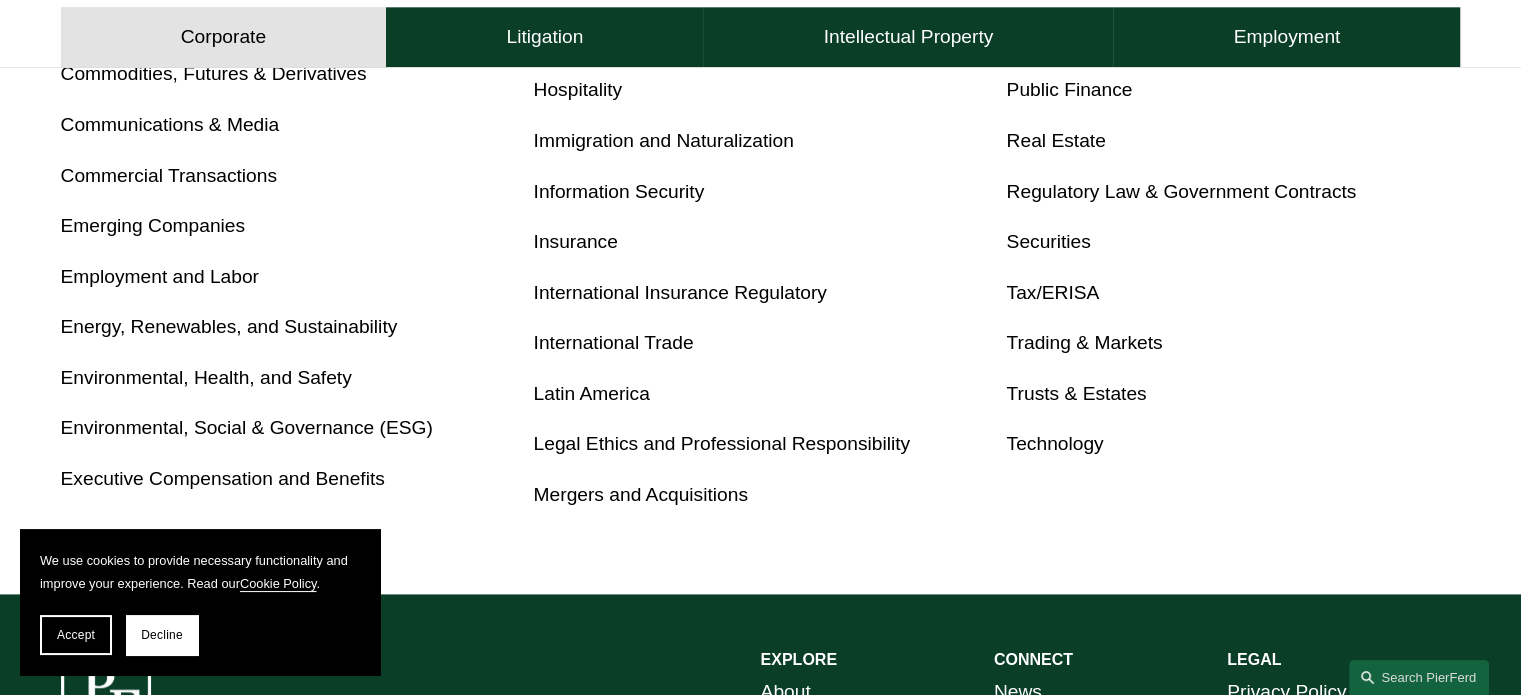 click on "Trusts & Estates" at bounding box center [1076, 393] 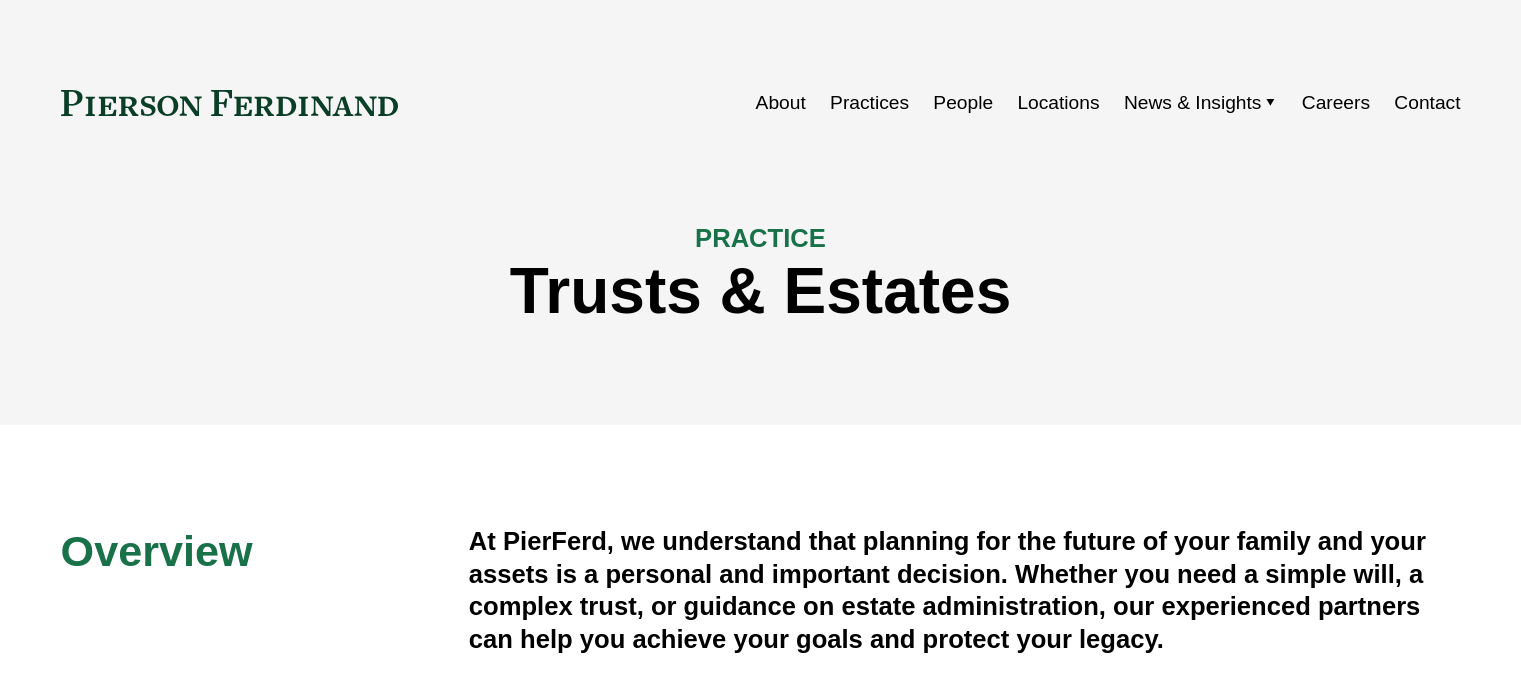 scroll, scrollTop: 0, scrollLeft: 0, axis: both 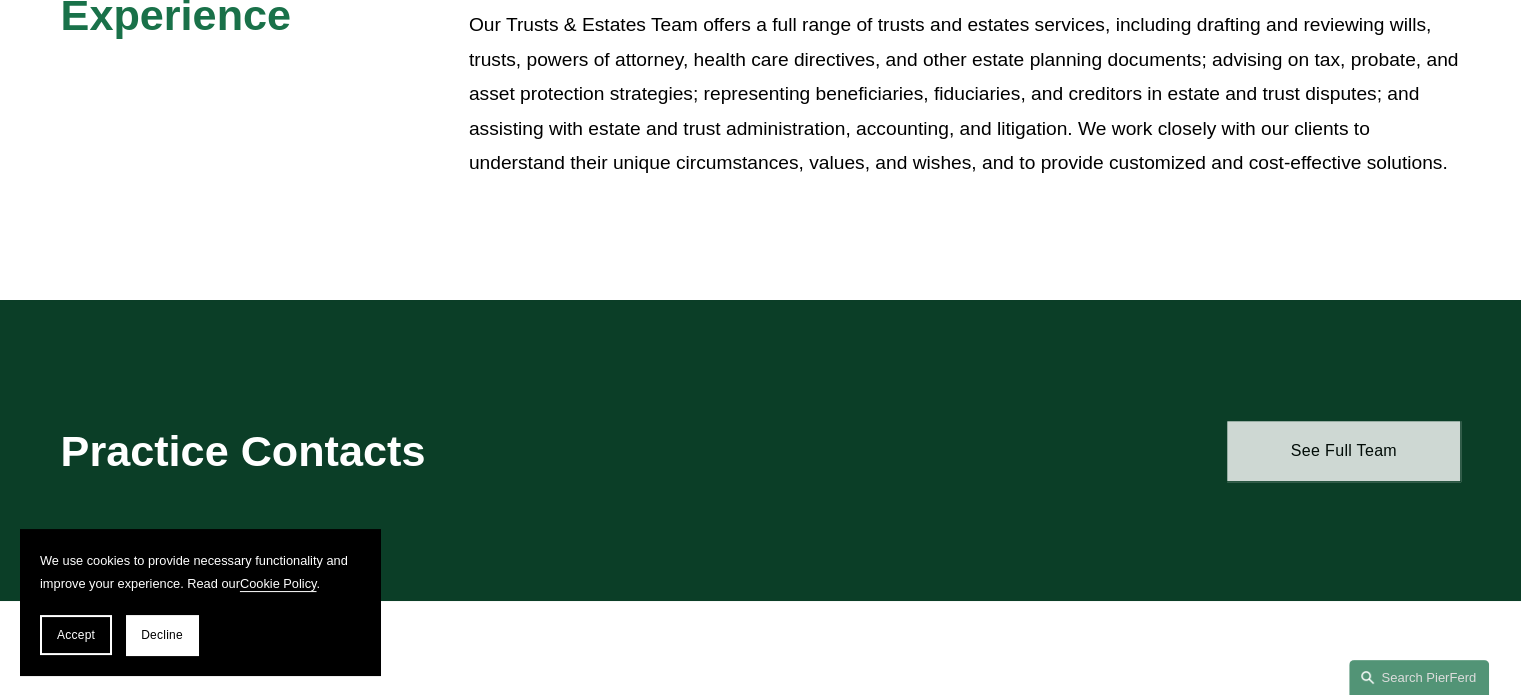 click on "See Full Team" at bounding box center [1343, 451] 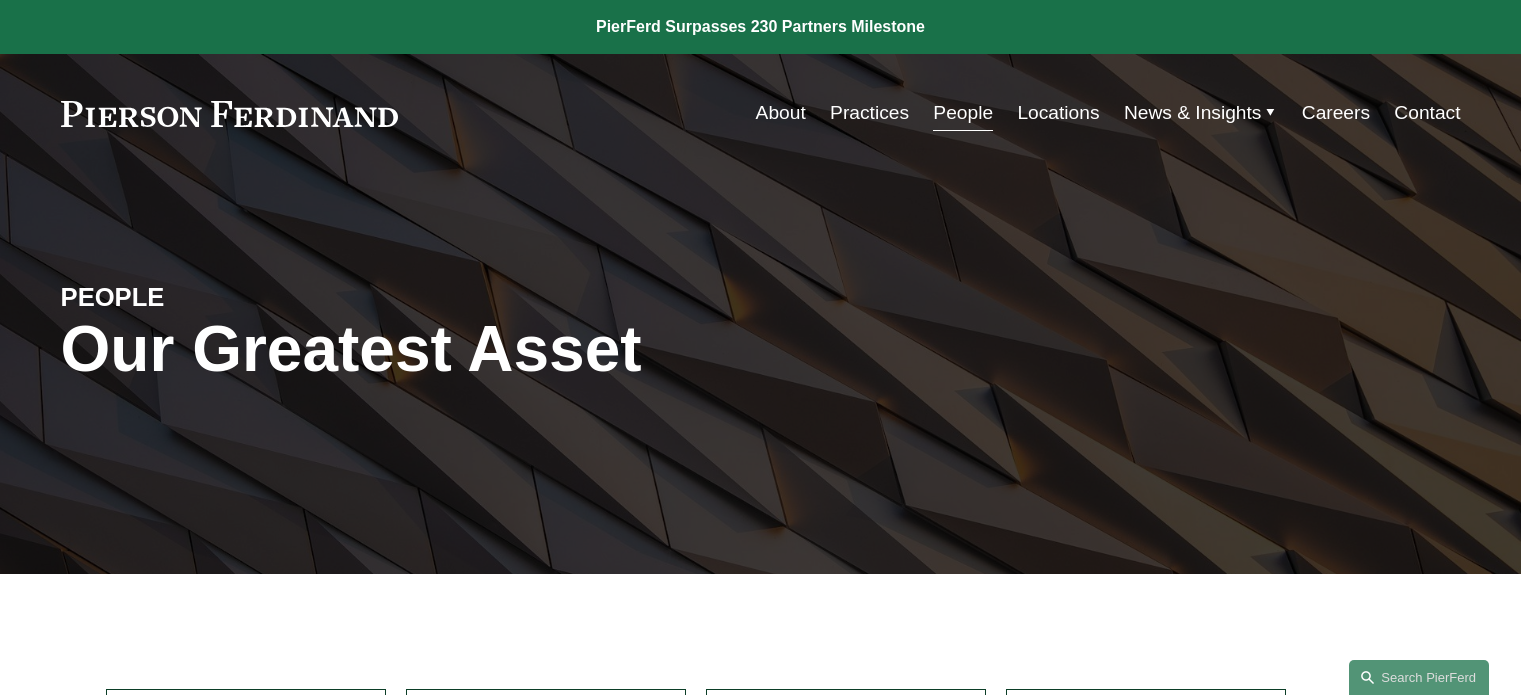 scroll, scrollTop: 0, scrollLeft: 0, axis: both 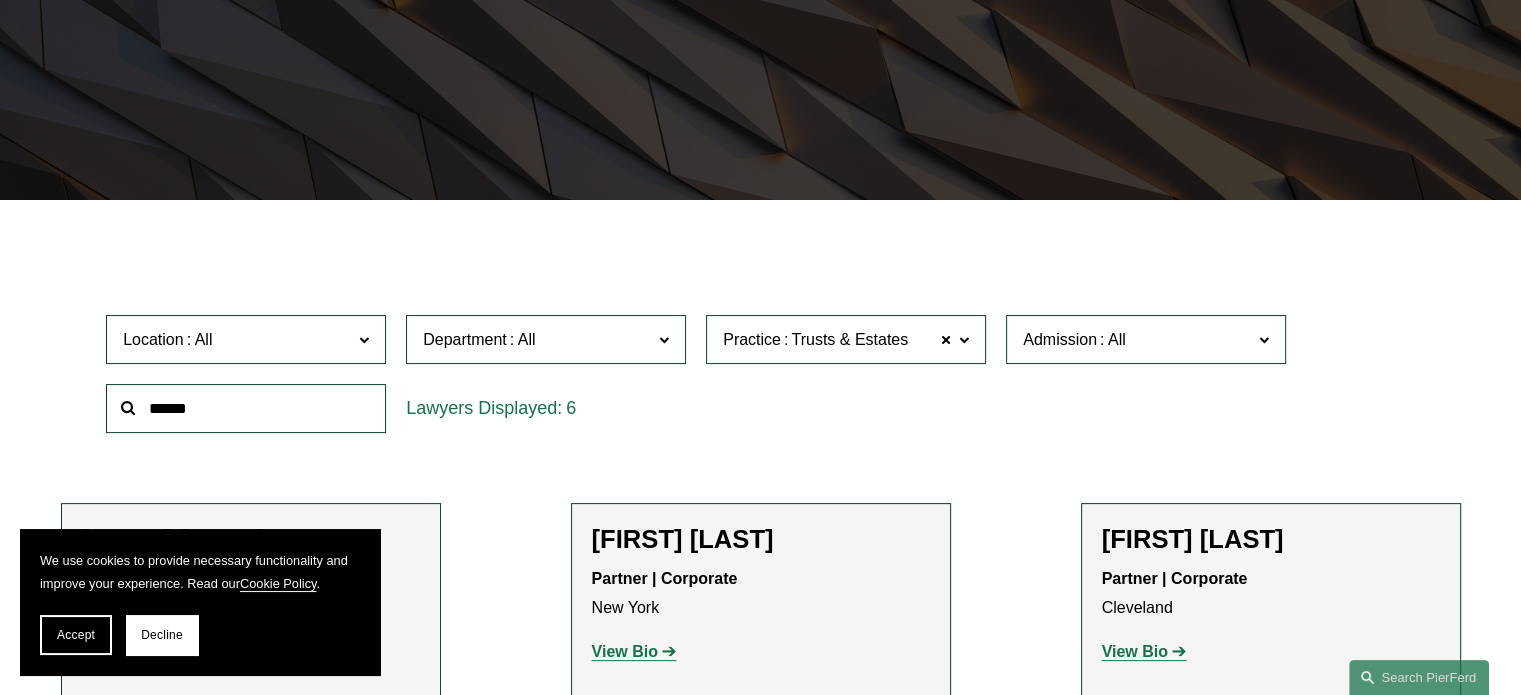 click 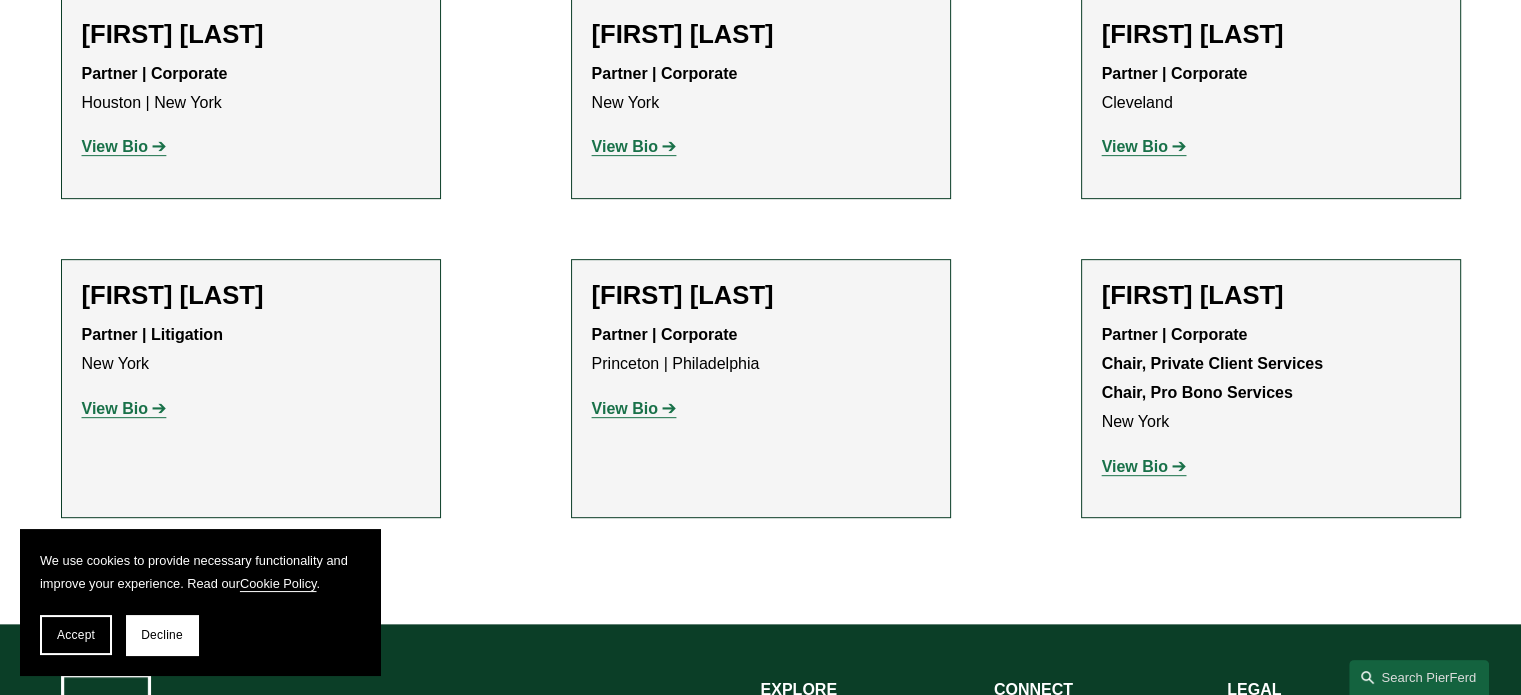 scroll, scrollTop: 934, scrollLeft: 0, axis: vertical 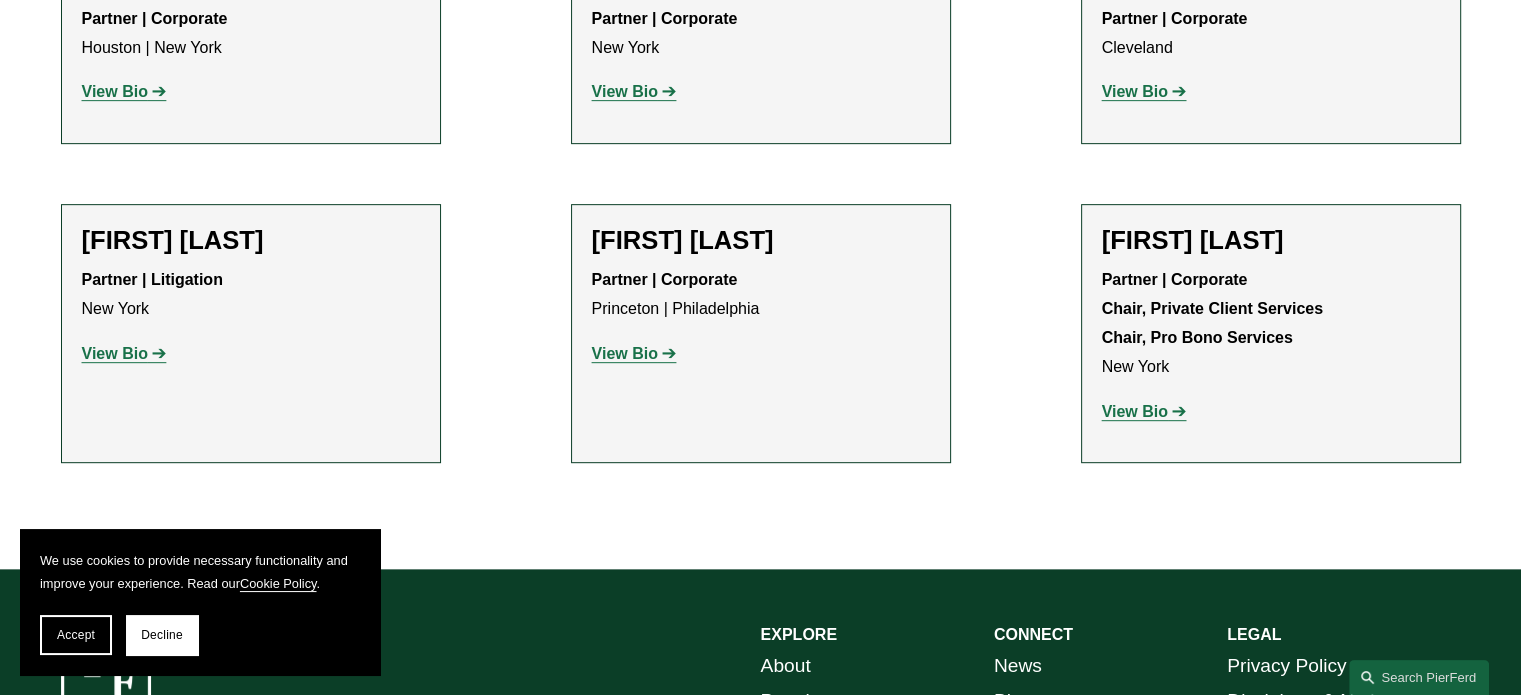 click on "Charlotte" 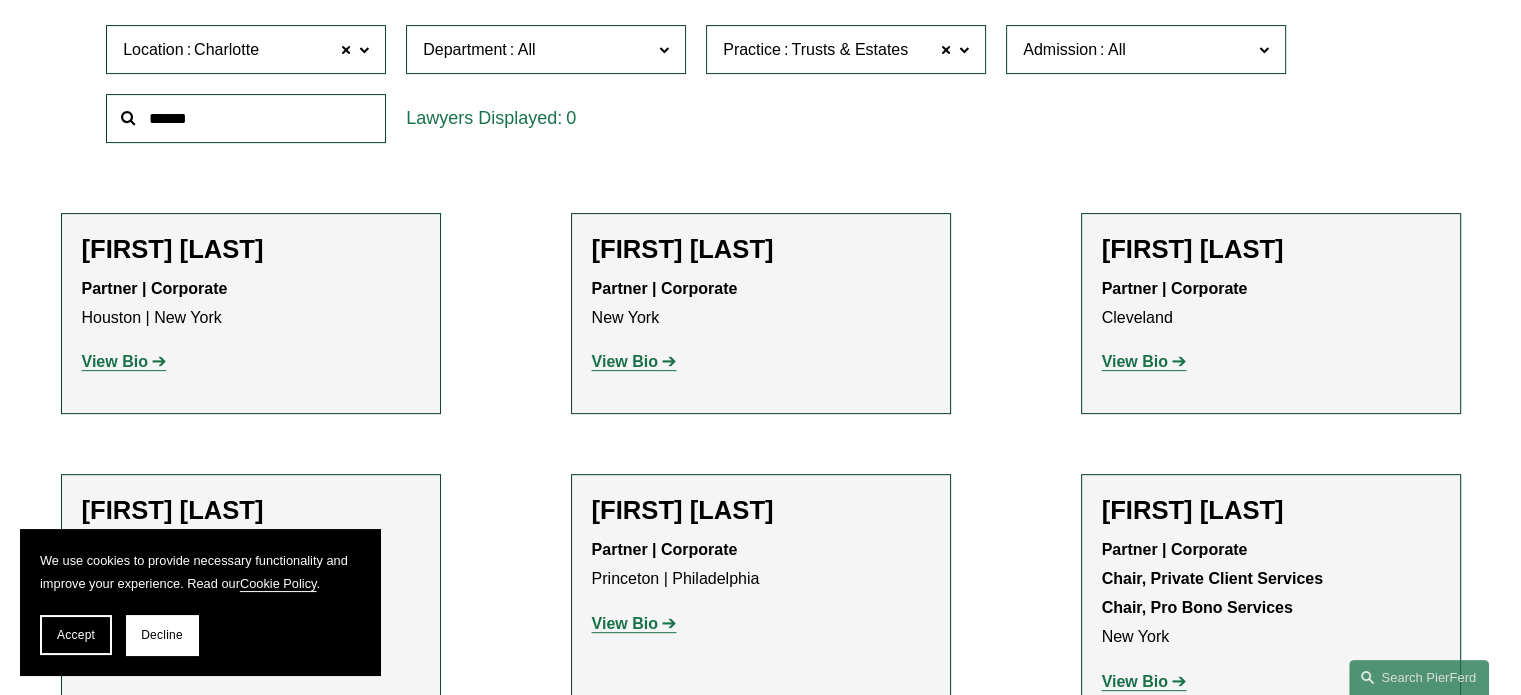 scroll, scrollTop: 370, scrollLeft: 0, axis: vertical 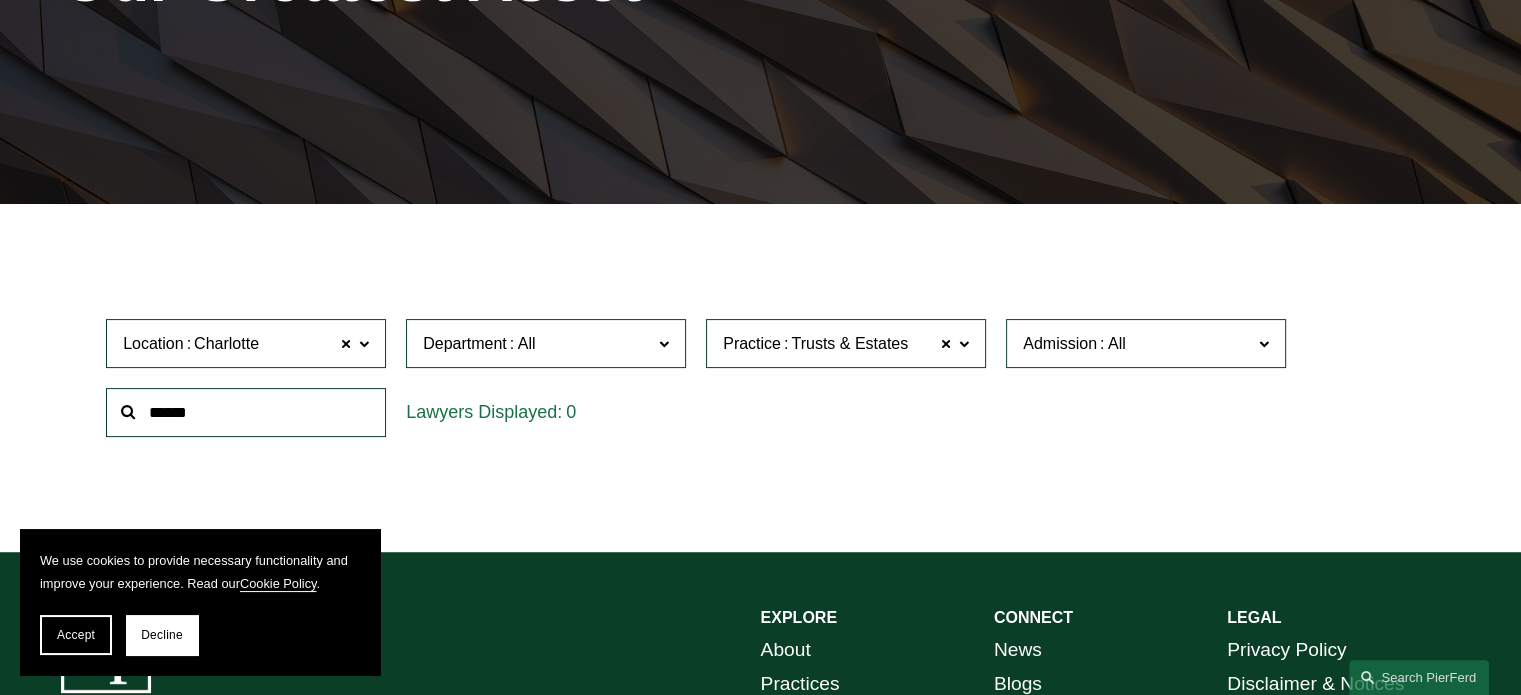 click 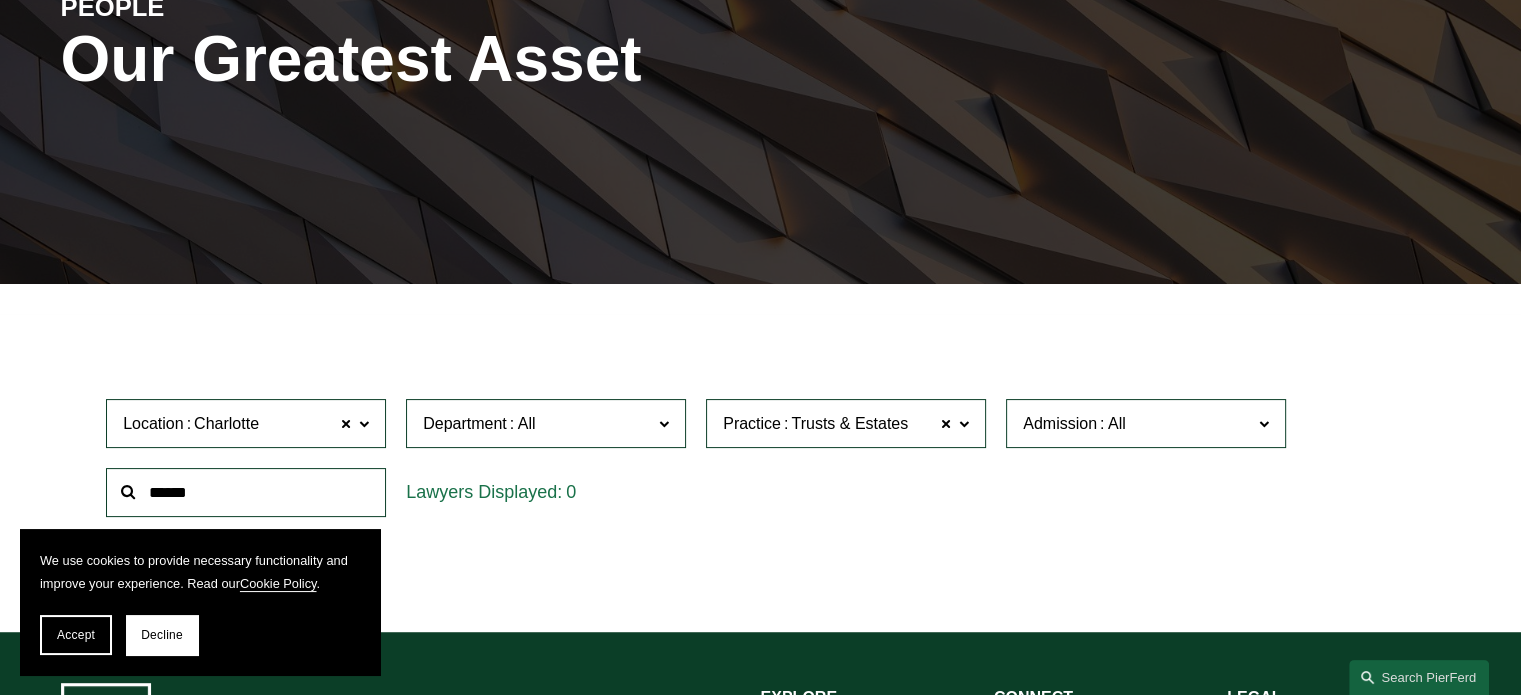 scroll, scrollTop: 250, scrollLeft: 0, axis: vertical 